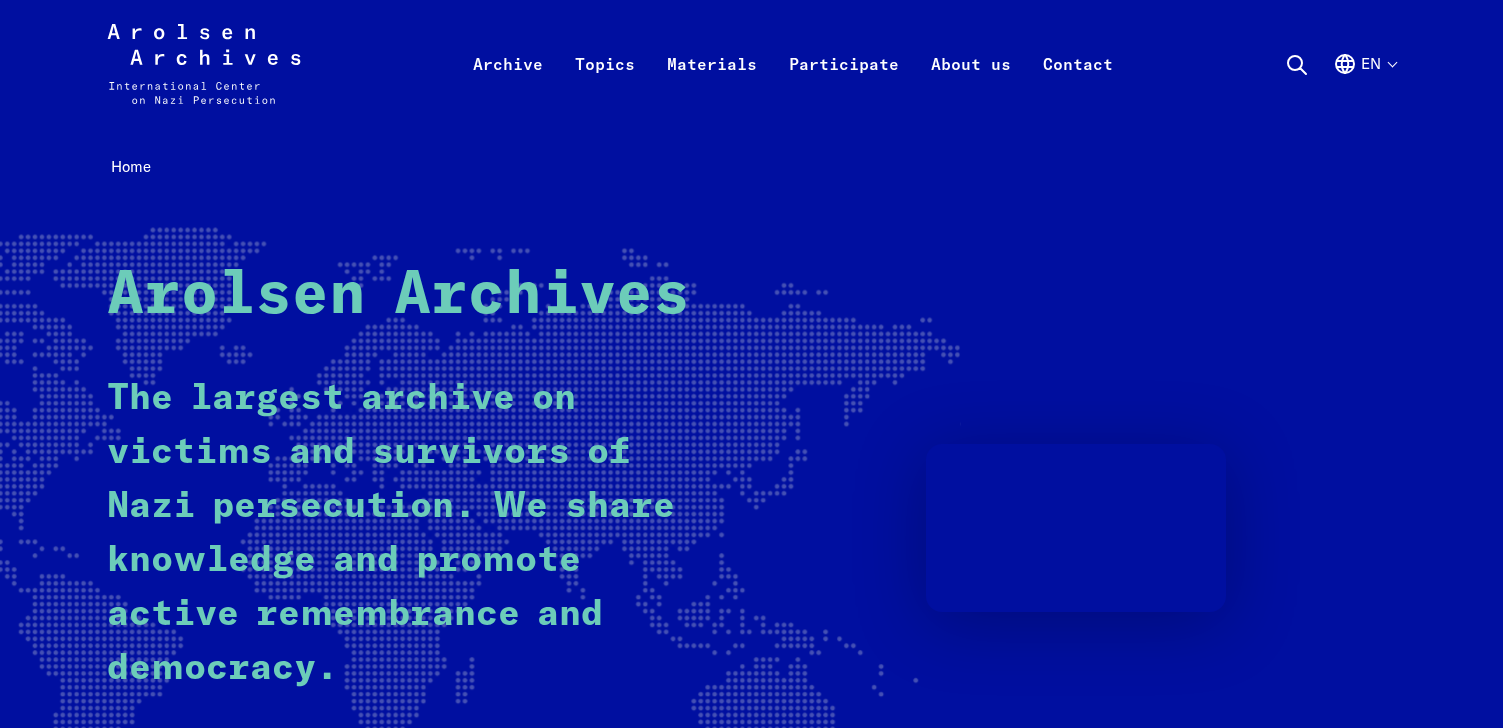scroll, scrollTop: 0, scrollLeft: 0, axis: both 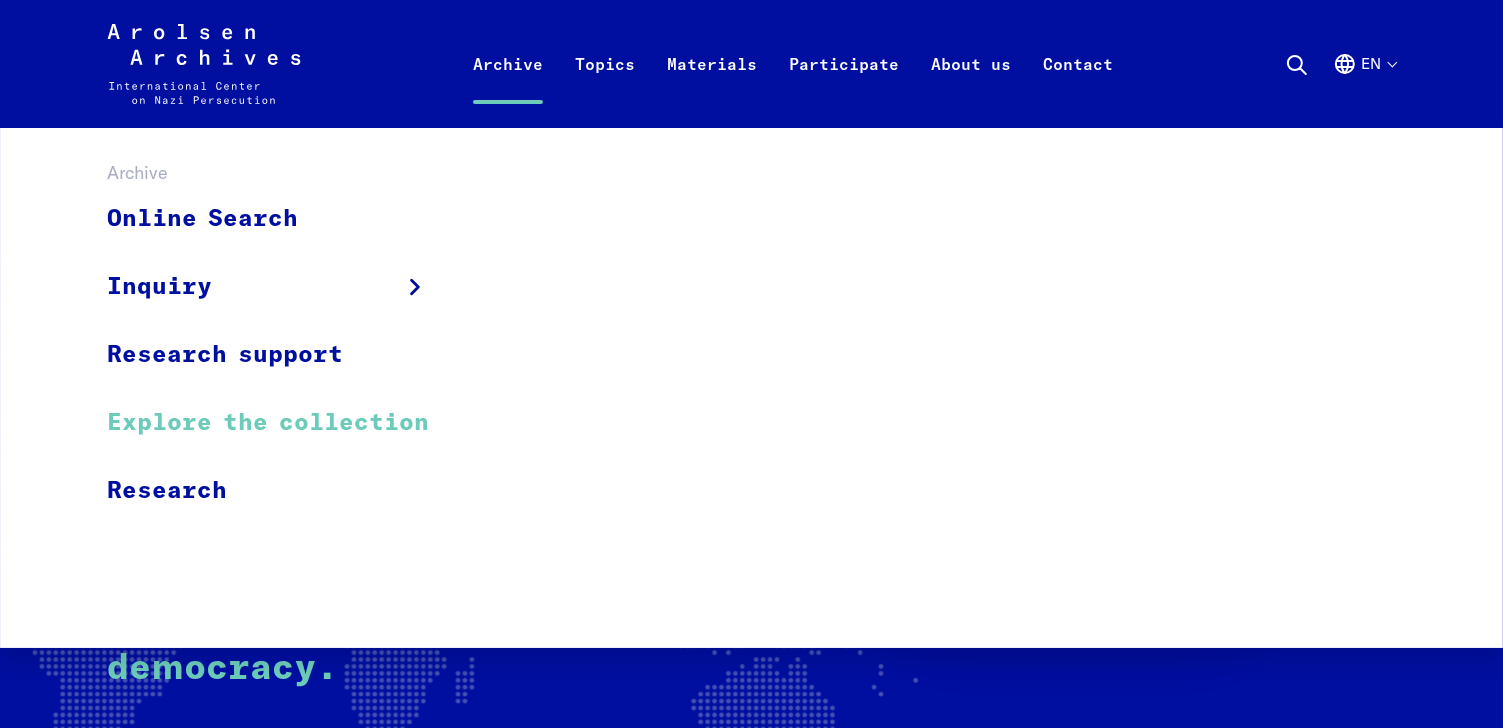 click on "Explore the collection" at bounding box center [281, 423] 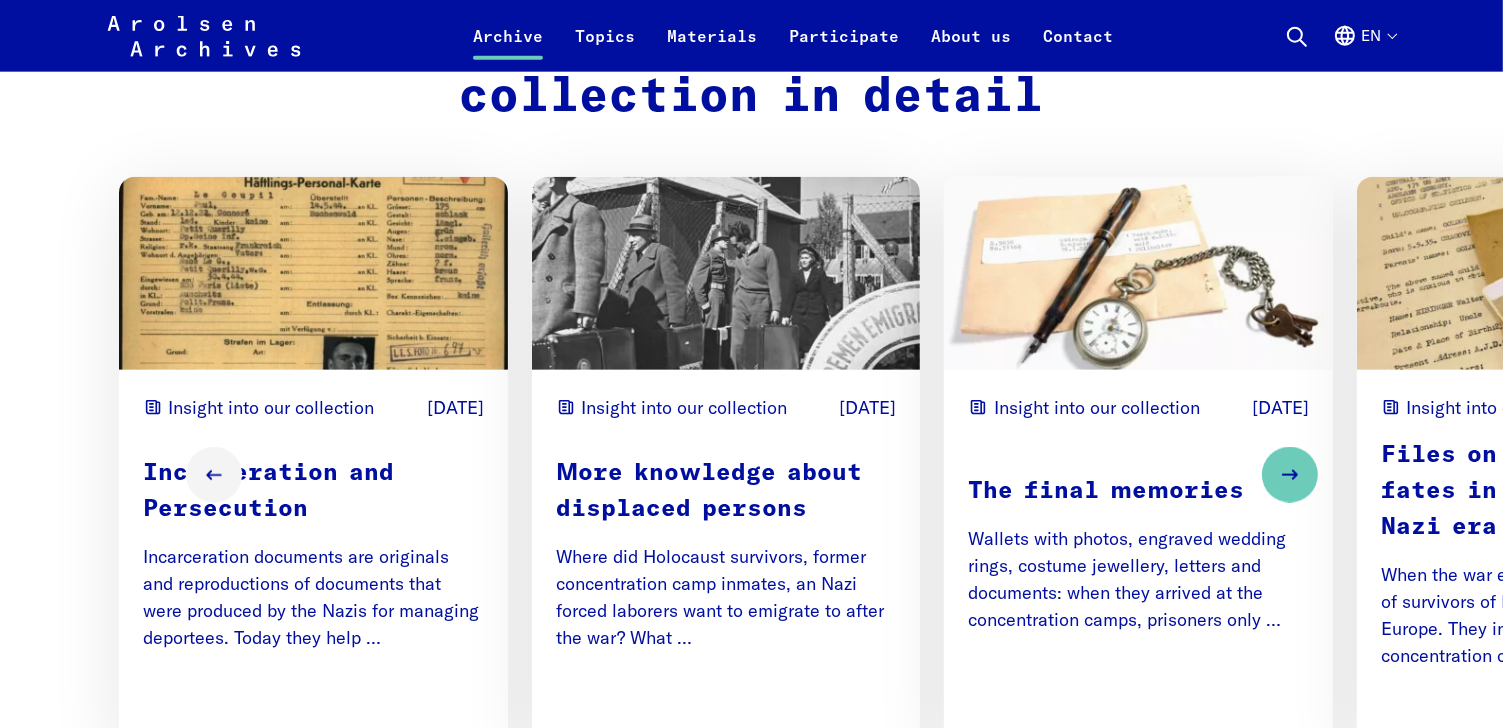 scroll, scrollTop: 2448, scrollLeft: 0, axis: vertical 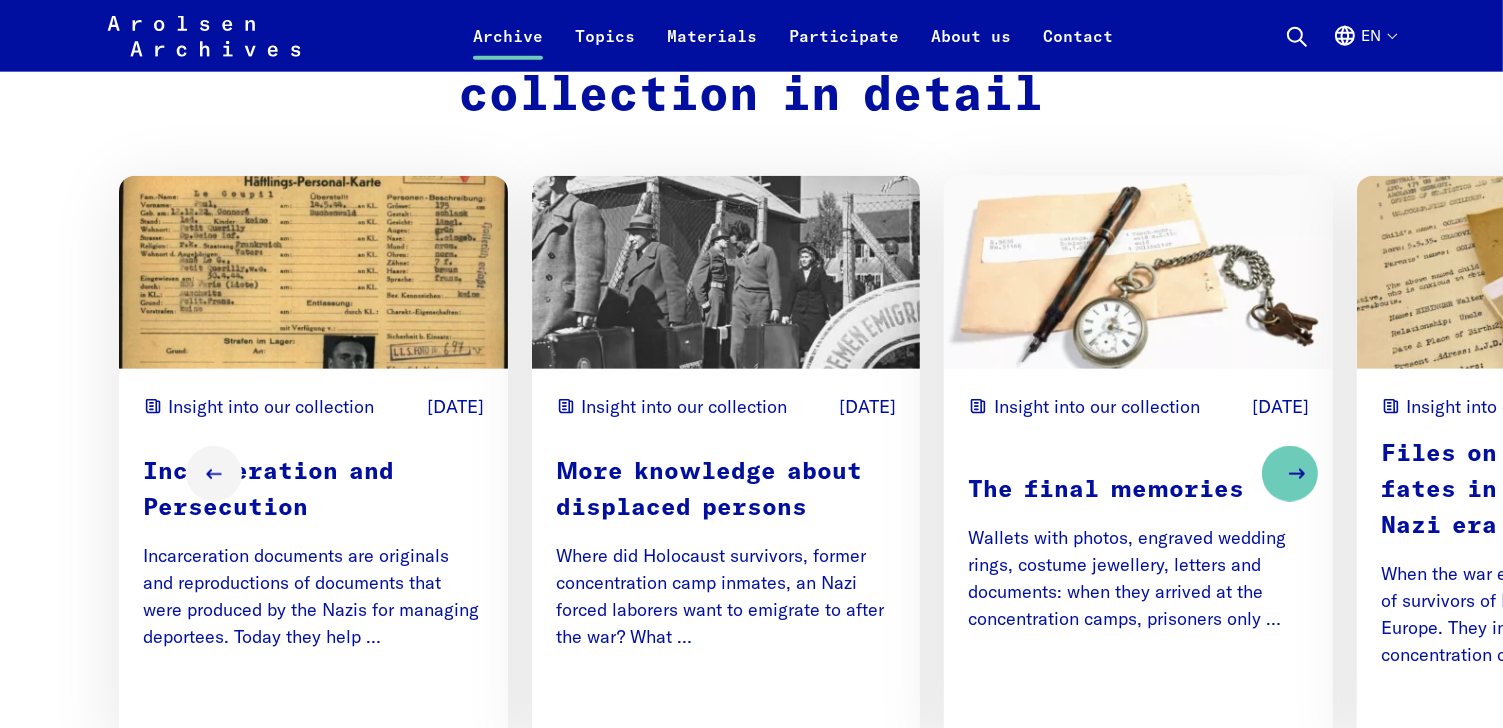 click 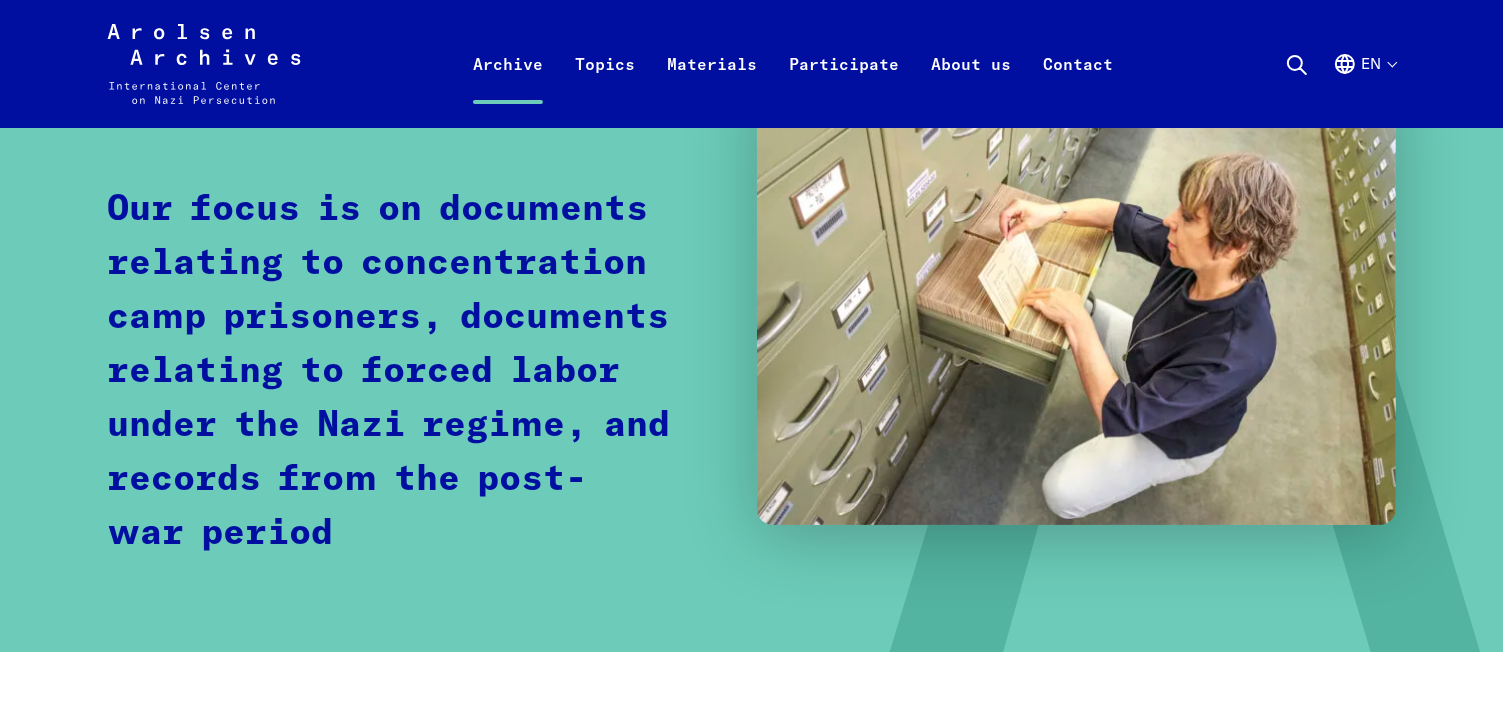 scroll, scrollTop: 0, scrollLeft: 0, axis: both 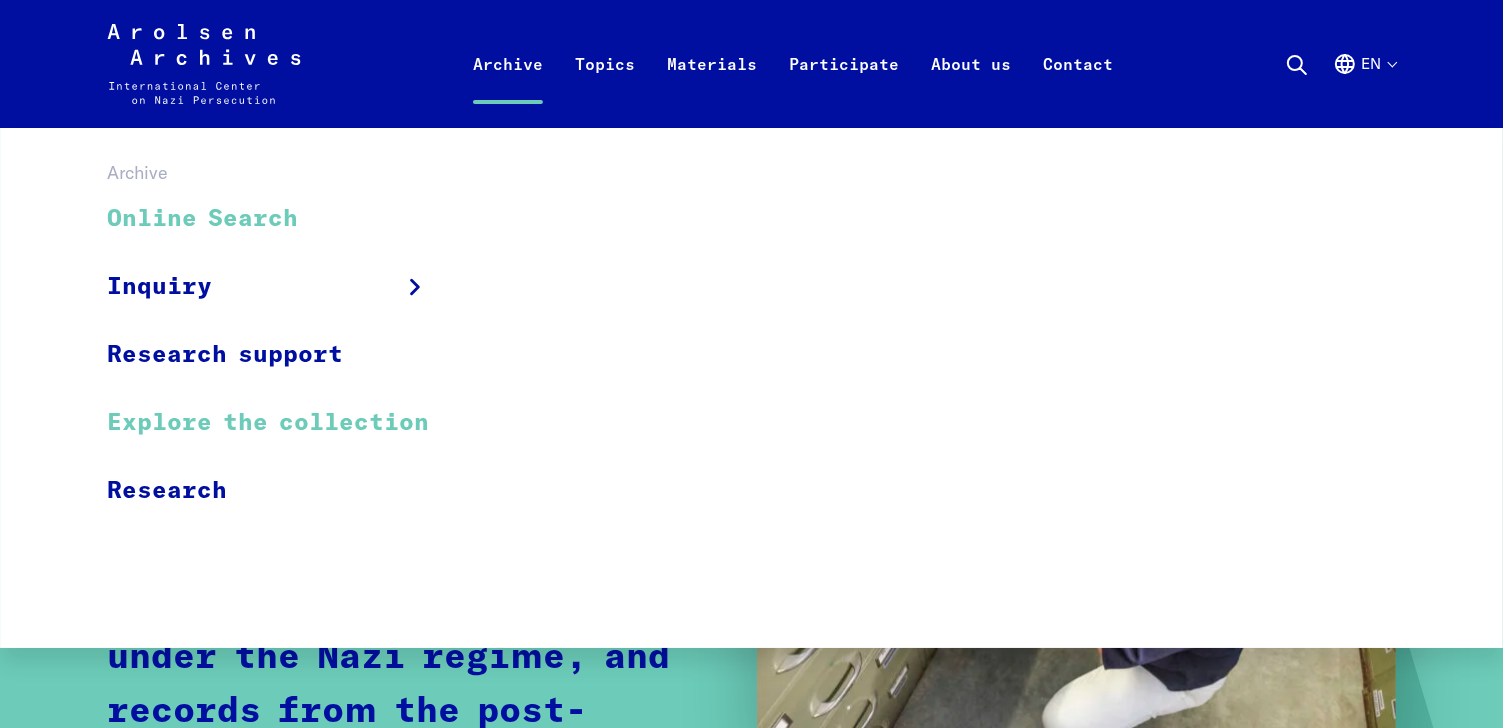 click on "Online Search" at bounding box center [281, 219] 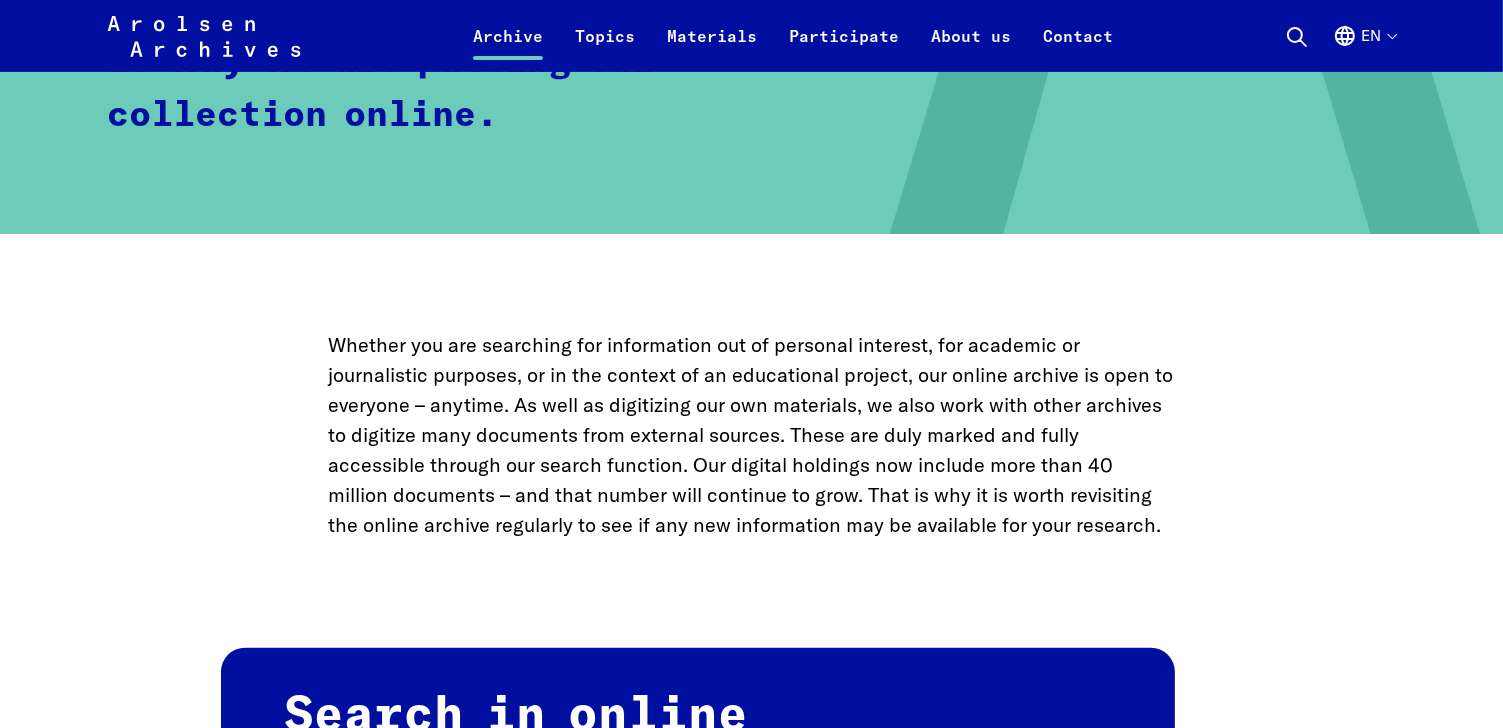 scroll, scrollTop: 604, scrollLeft: 0, axis: vertical 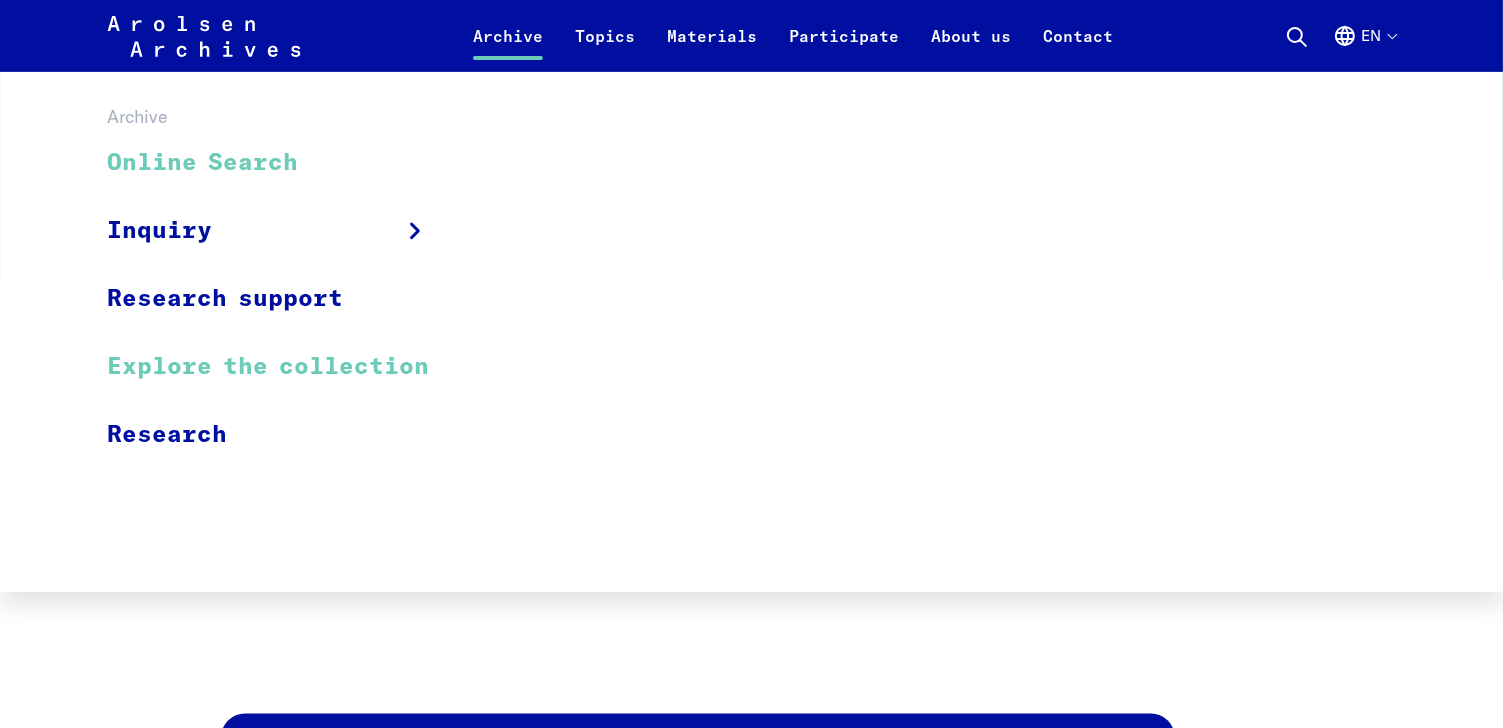 click on "Explore the collection" at bounding box center [281, 367] 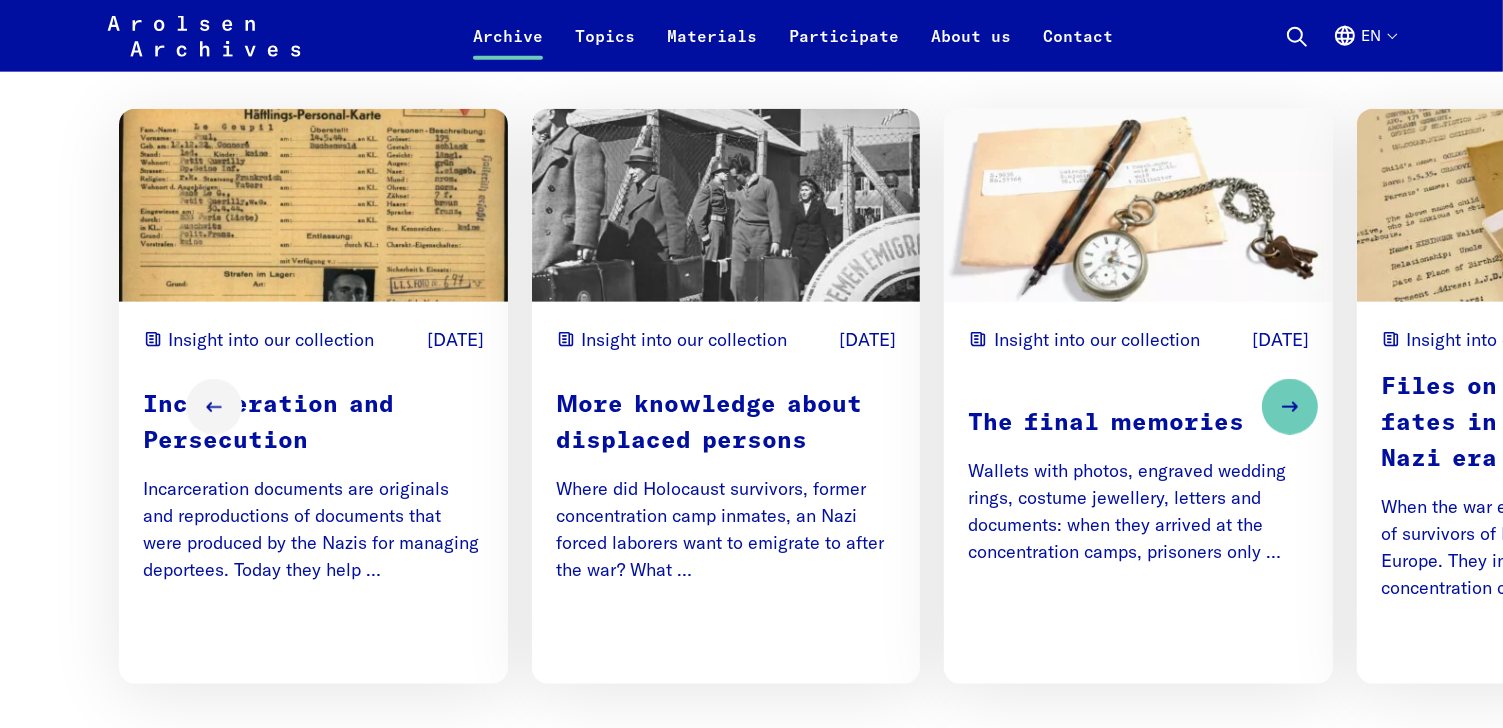 scroll, scrollTop: 2514, scrollLeft: 0, axis: vertical 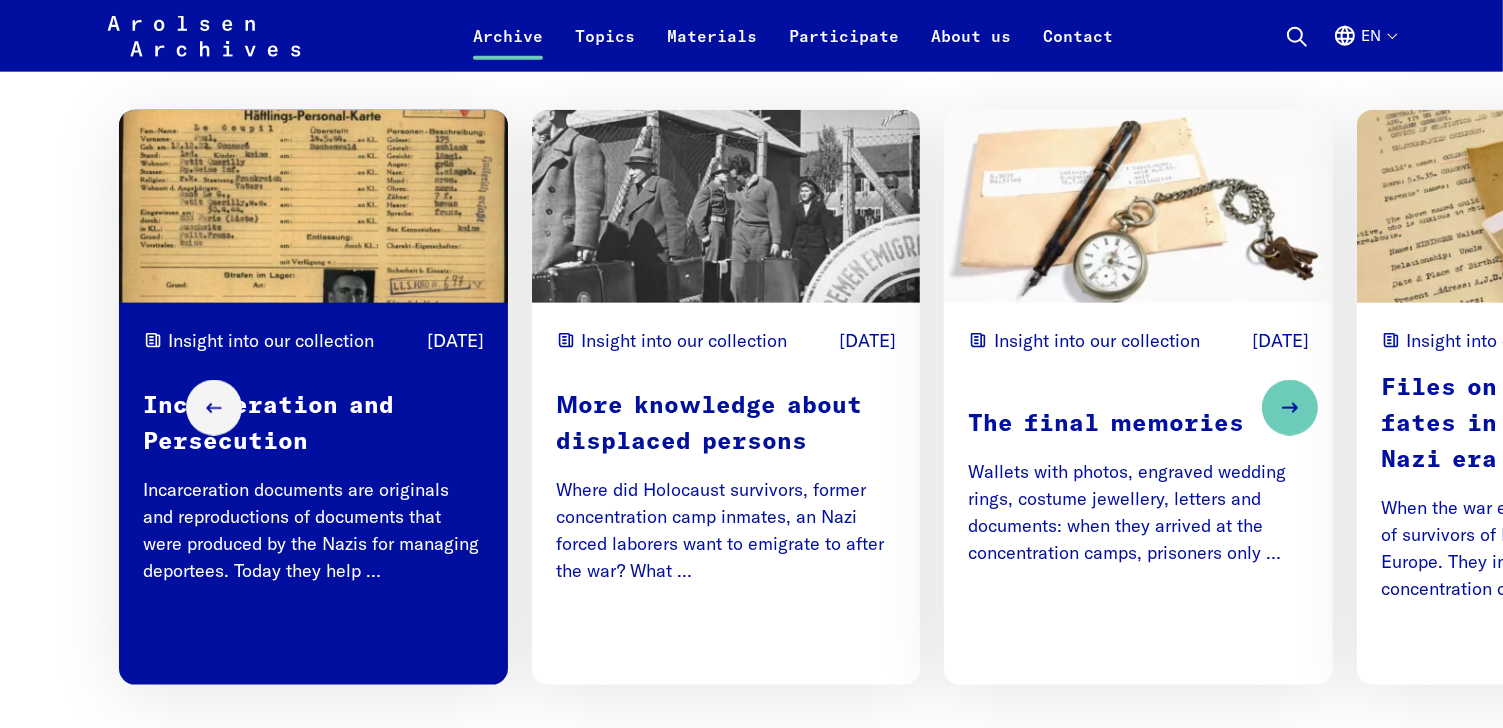 click on "Insight into our collection
04/15/2025
Incarceration and Persecution
Incarceration documents are originals and reproductions of documents that were produced by the Nazis for managing deportees. Today they help …
Read more" at bounding box center (313, 494) 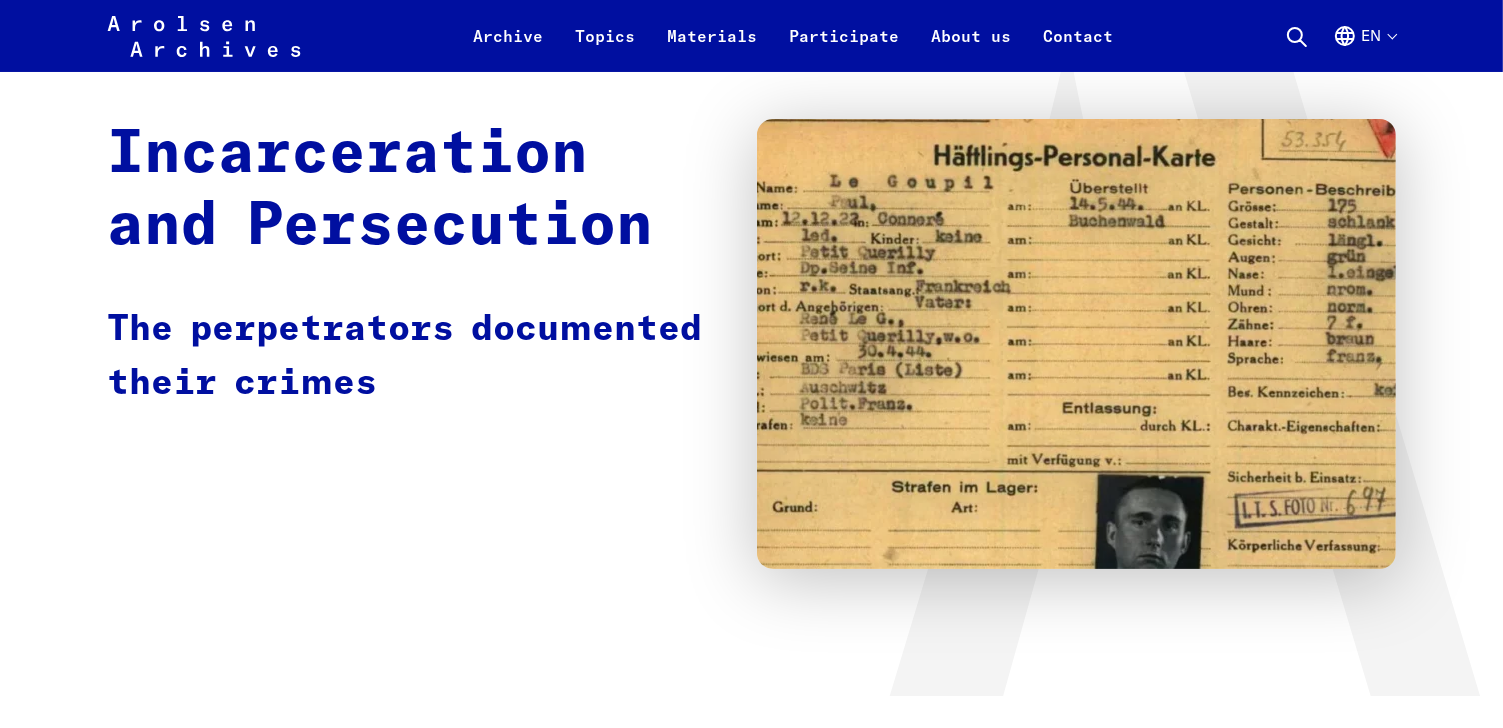 scroll, scrollTop: 0, scrollLeft: 0, axis: both 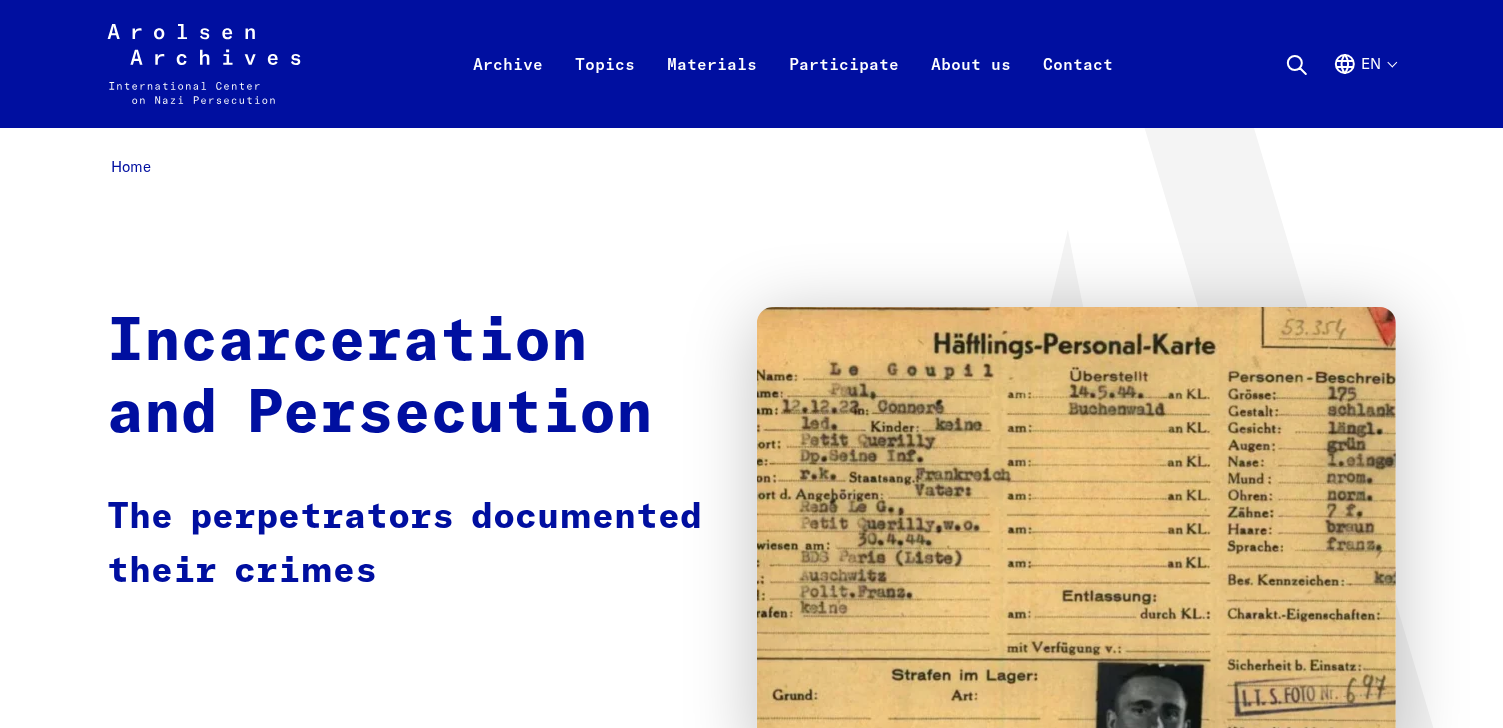 click on "en" at bounding box center (1364, 88) 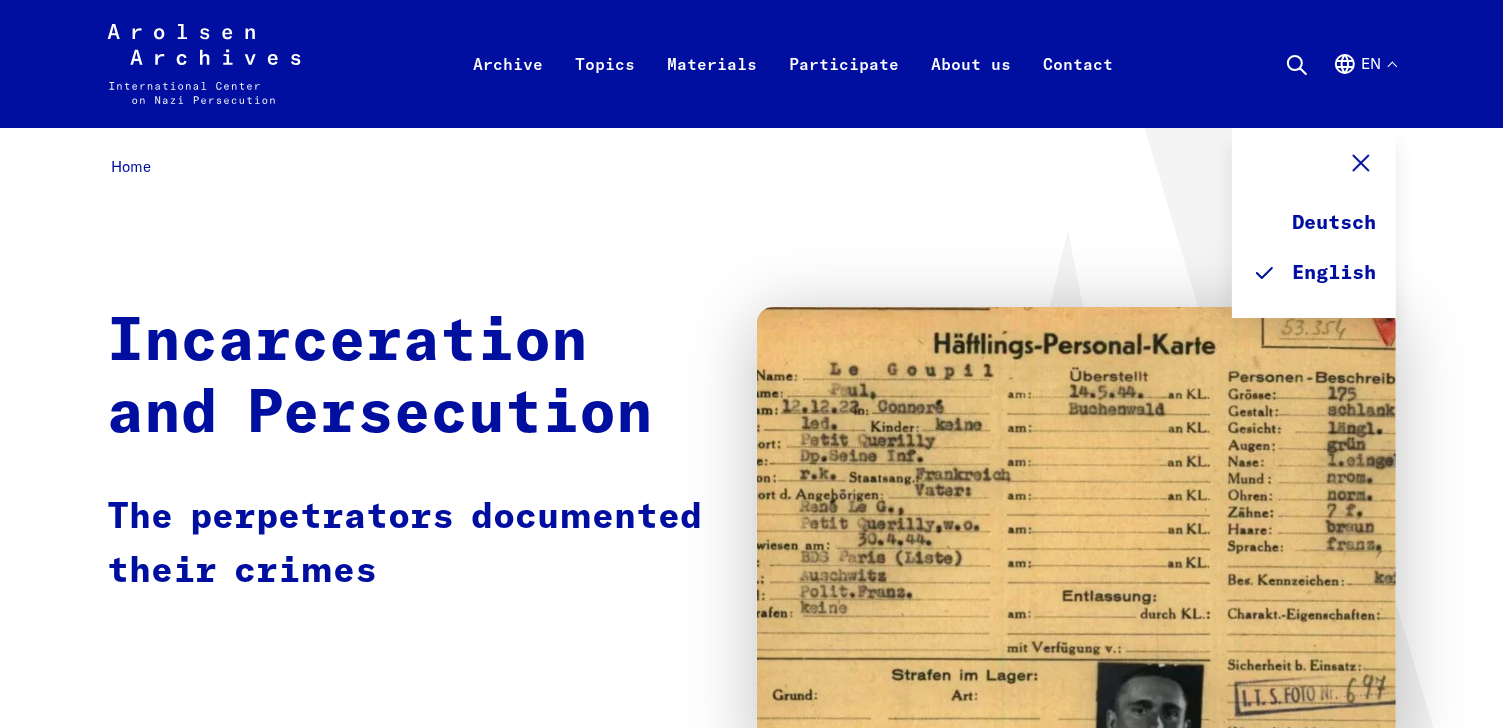 click 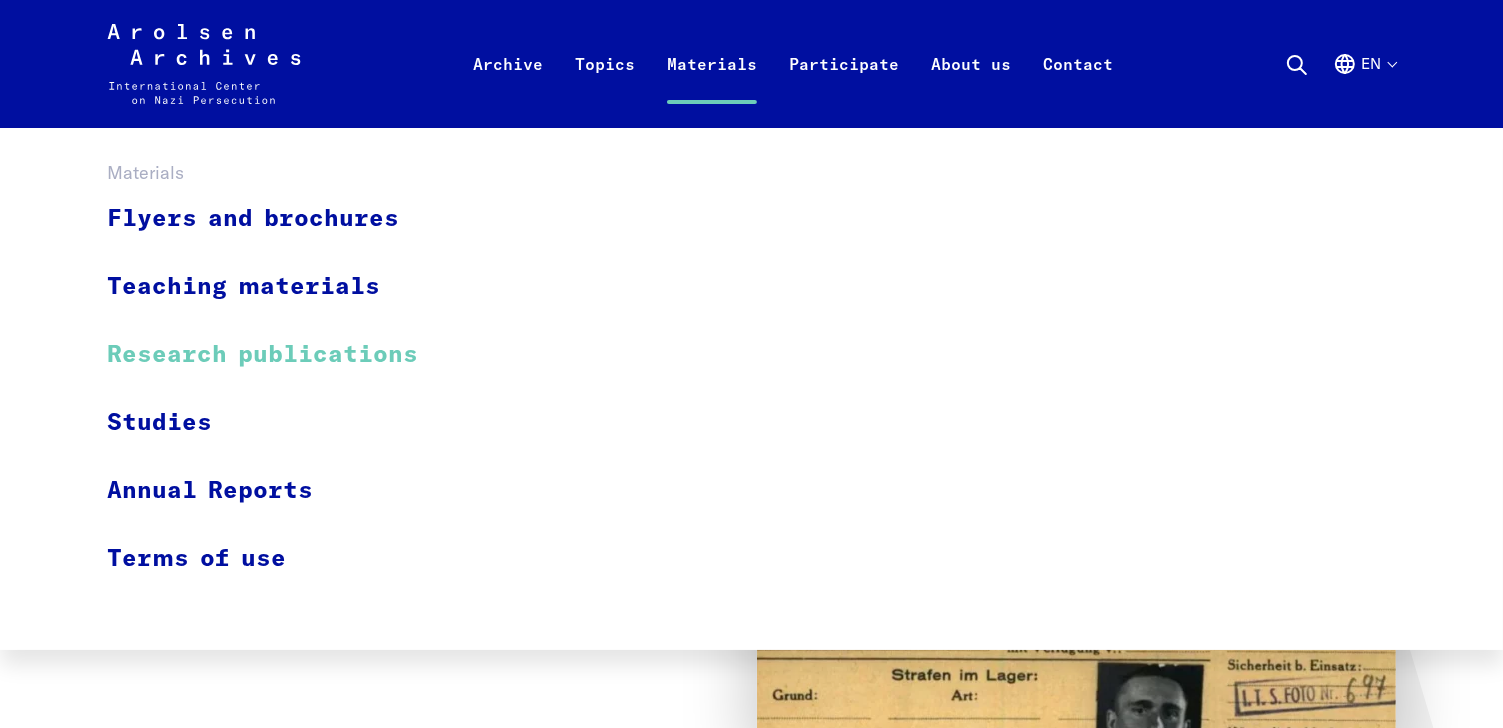 type 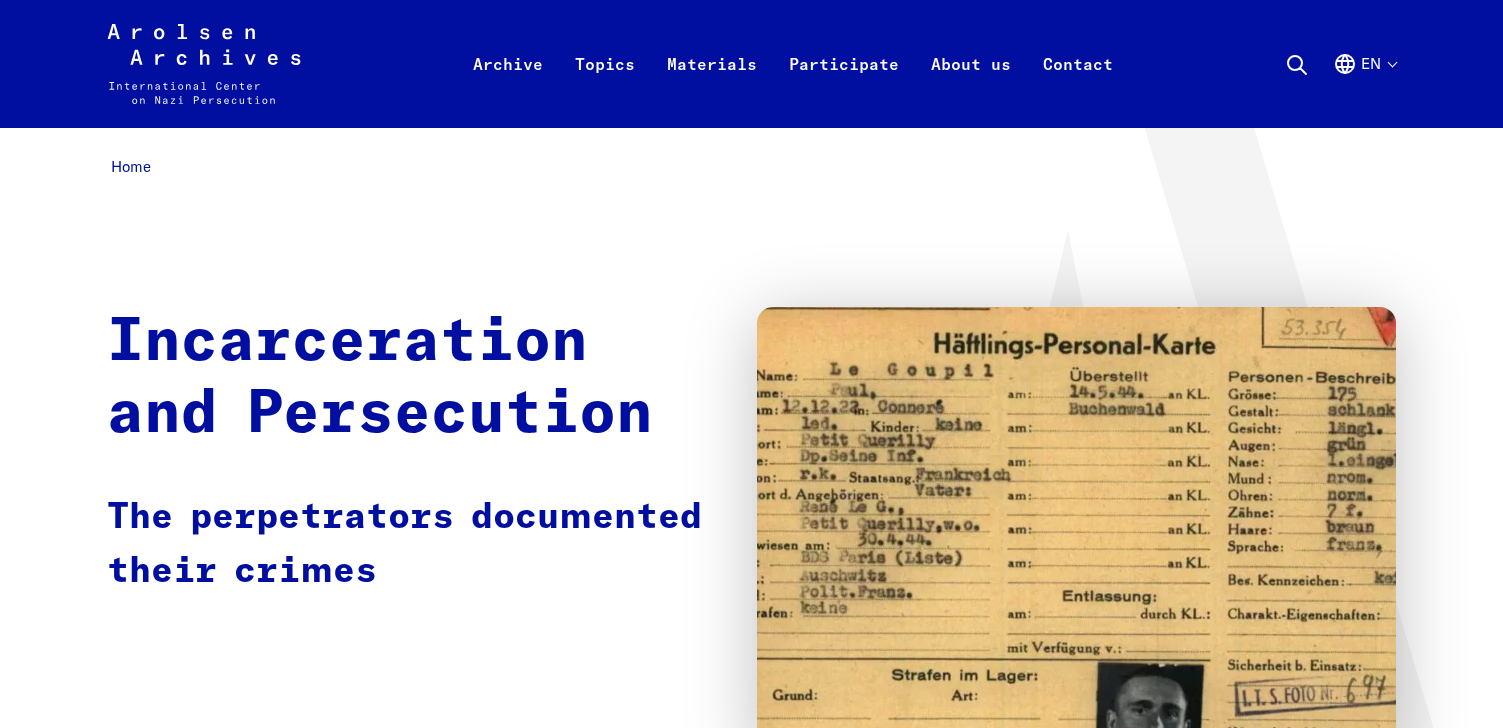 scroll, scrollTop: 0, scrollLeft: 0, axis: both 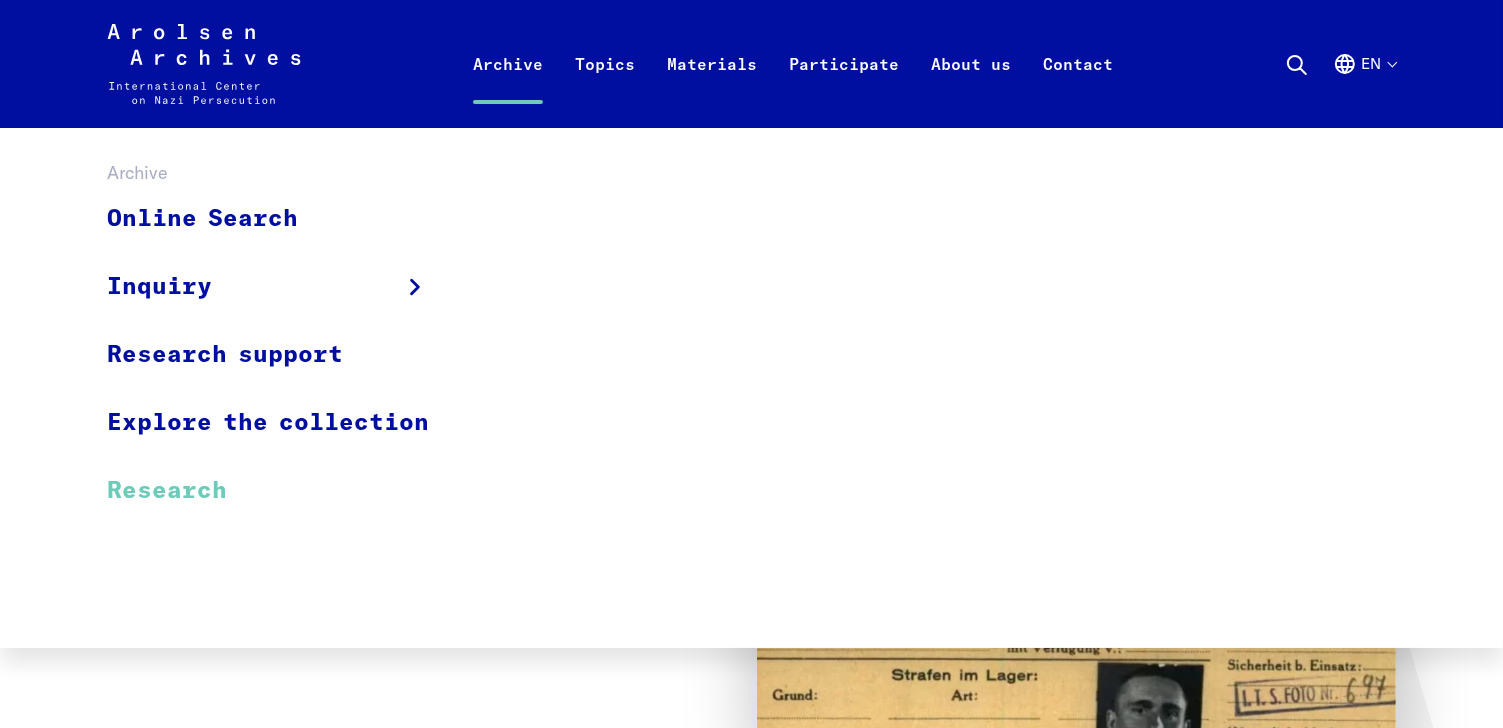 click on "Research" at bounding box center [281, 490] 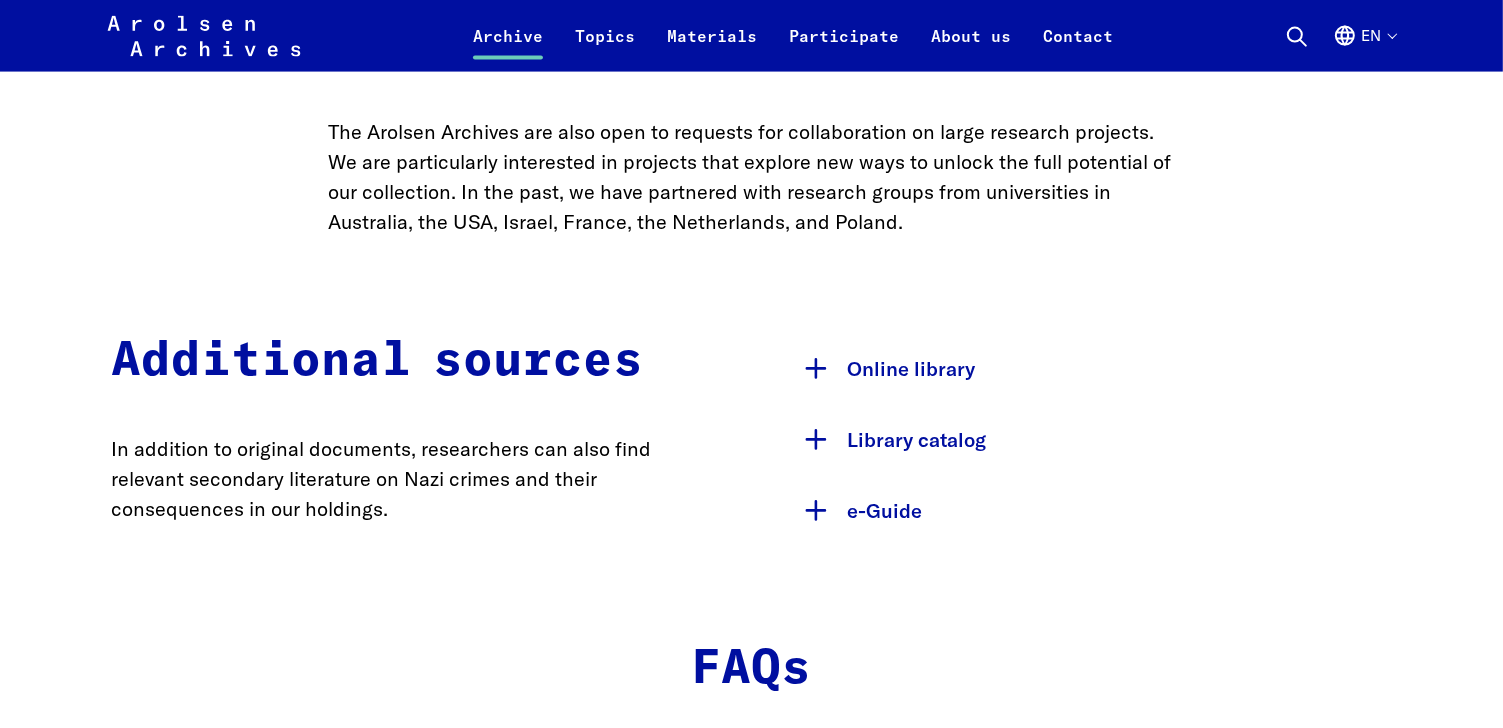 scroll, scrollTop: 3092, scrollLeft: 0, axis: vertical 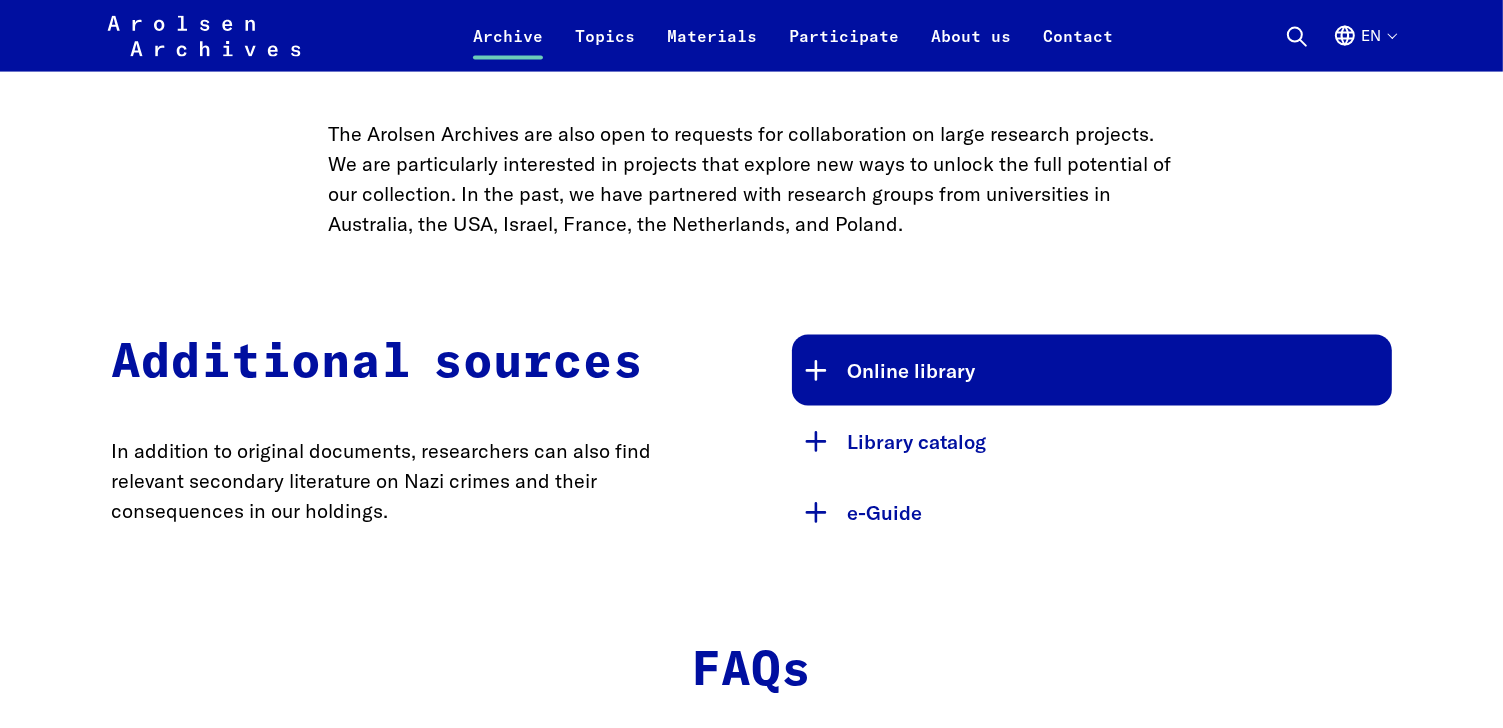 click on "Online library" at bounding box center [1092, 370] 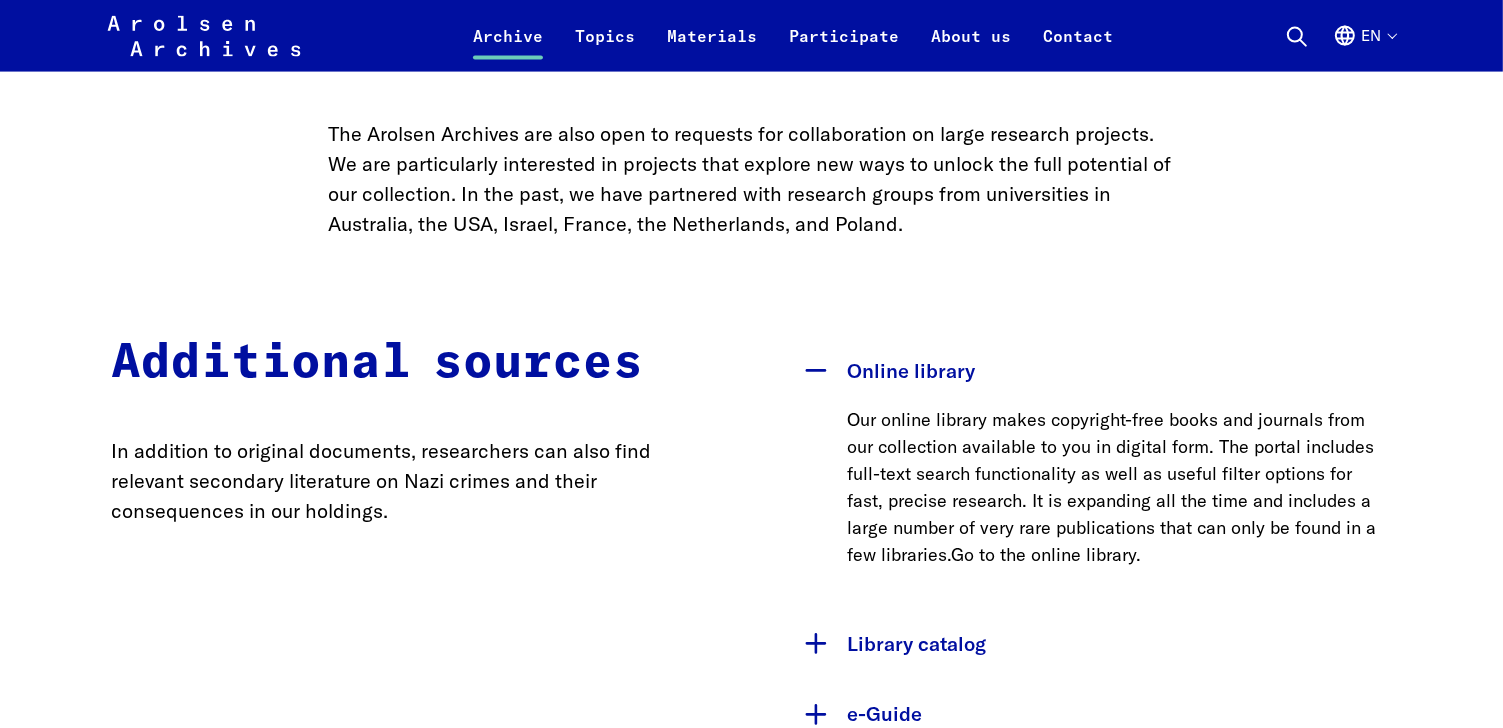 click on "Go to the online library." at bounding box center (1047, 554) 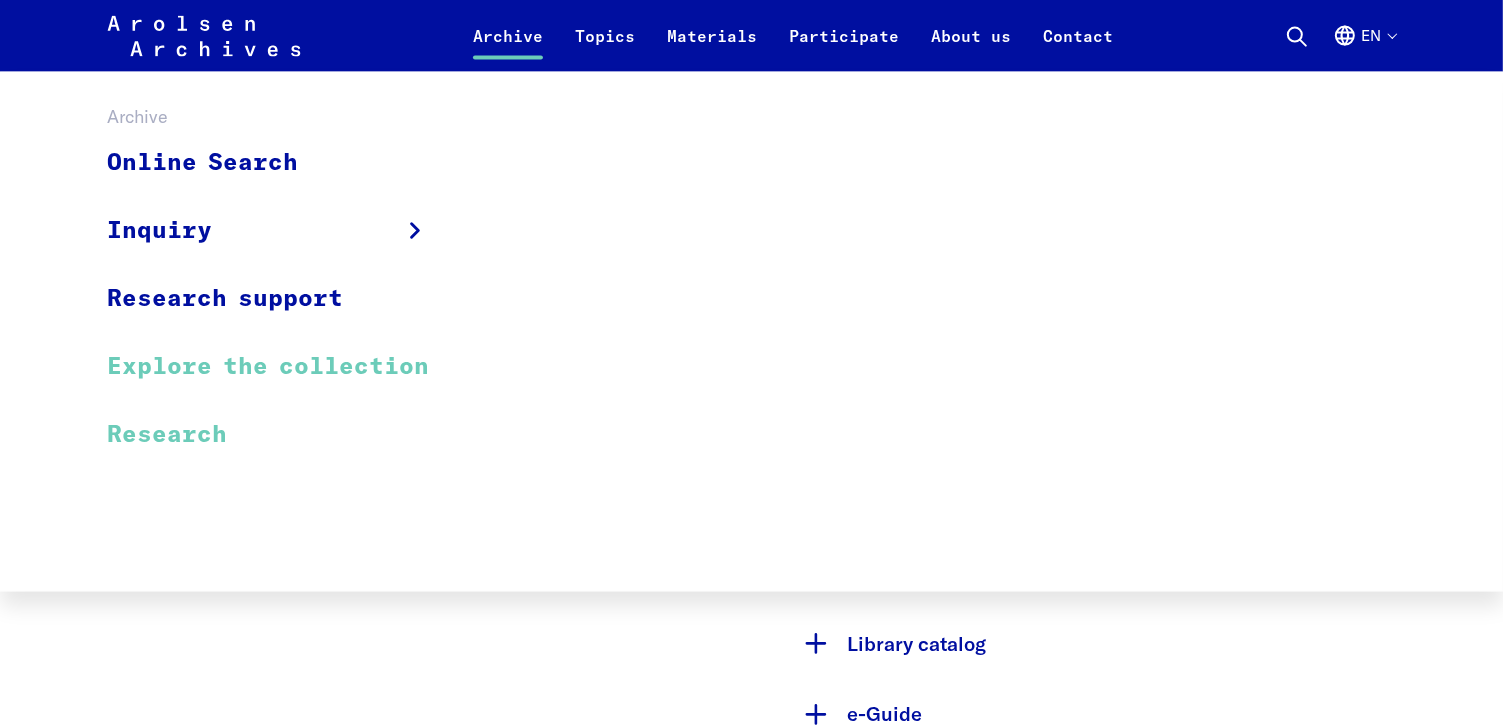 click on "Explore the collection" at bounding box center [281, 367] 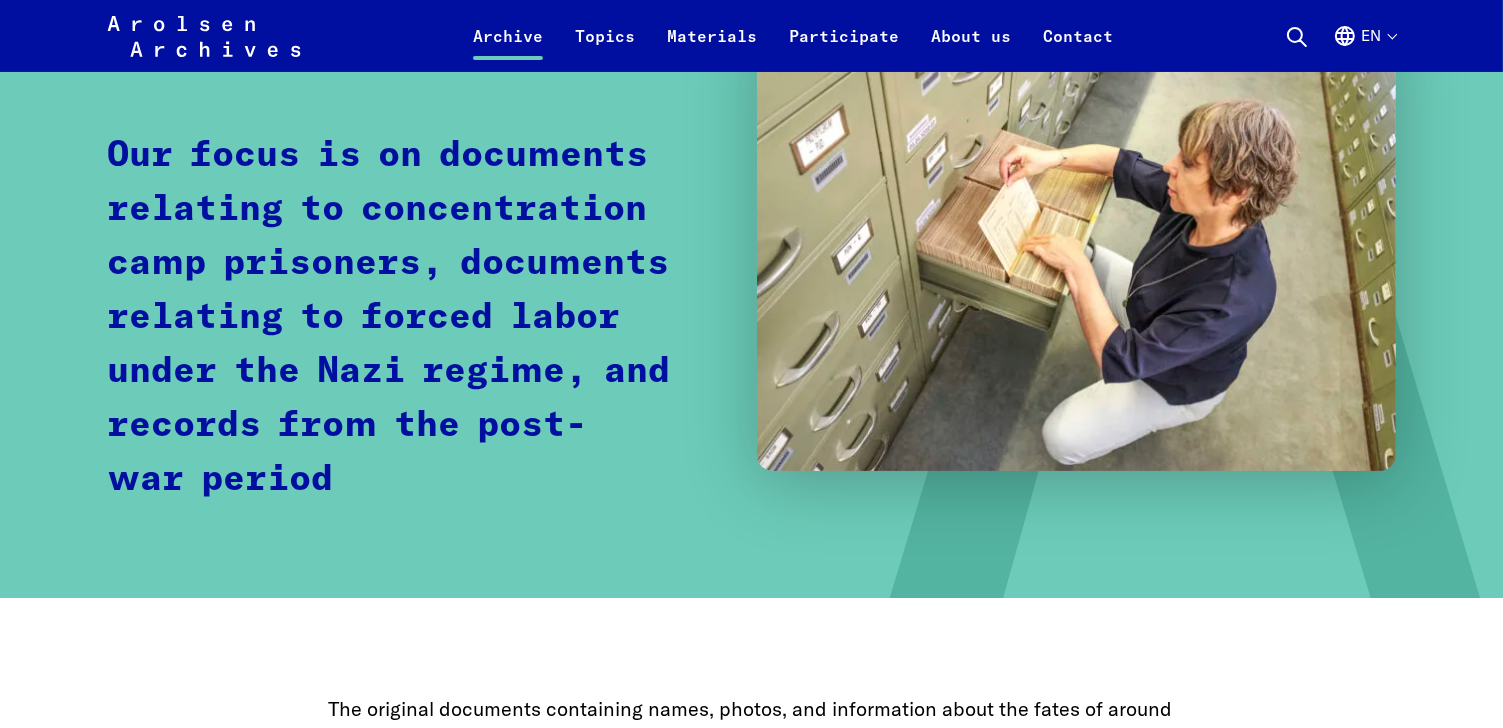scroll, scrollTop: 664, scrollLeft: 0, axis: vertical 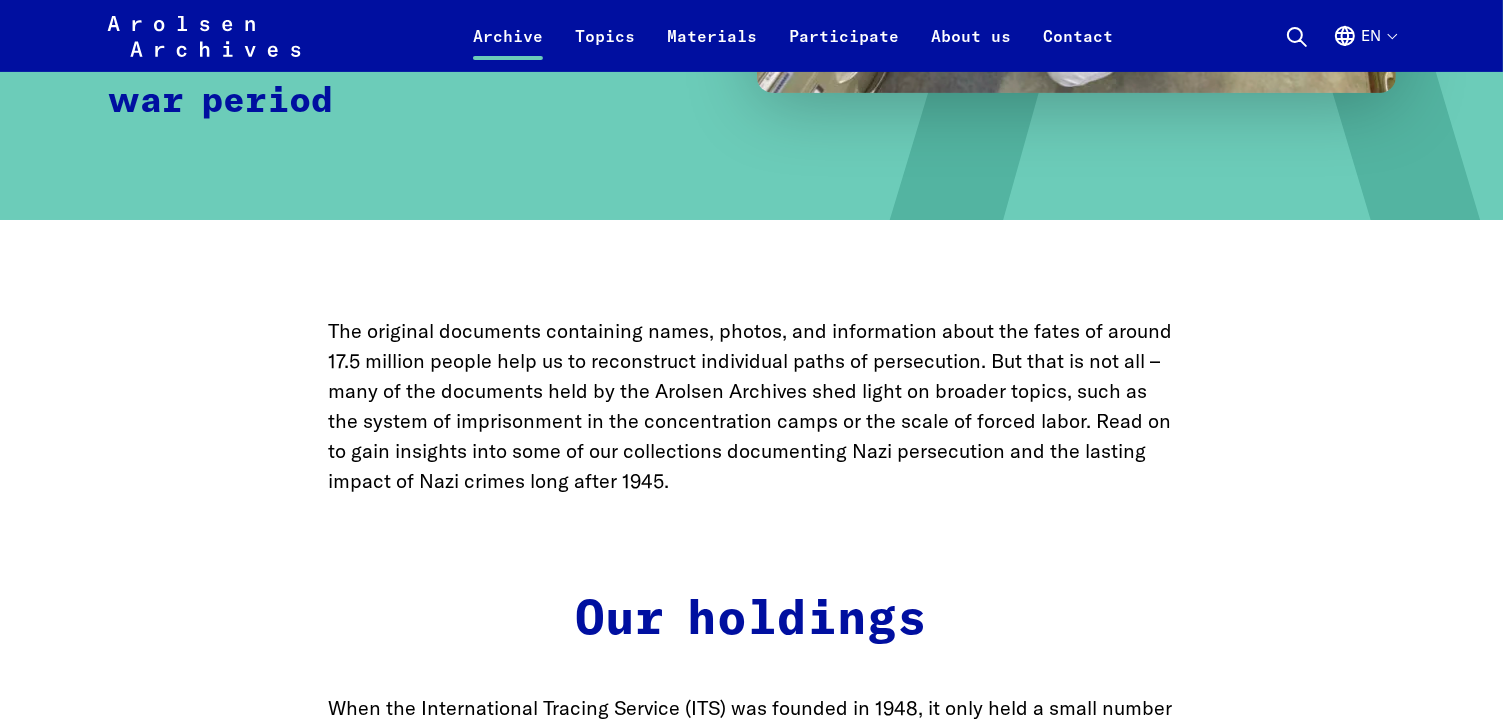 click on "The original documents containing names, photos, and information about the fates of around 17.5 million people help us to reconstruct individual paths of persecution. But that is not all – many of the documents held by the Arolsen Archives shed light on broader topics, such as the system of imprisonment in the concentration camps or the scale of forced labor. Read on to gain insights into some of our collections documenting Nazi persecution and the lasting impact of Nazi crimes long after 1945." at bounding box center [752, 406] 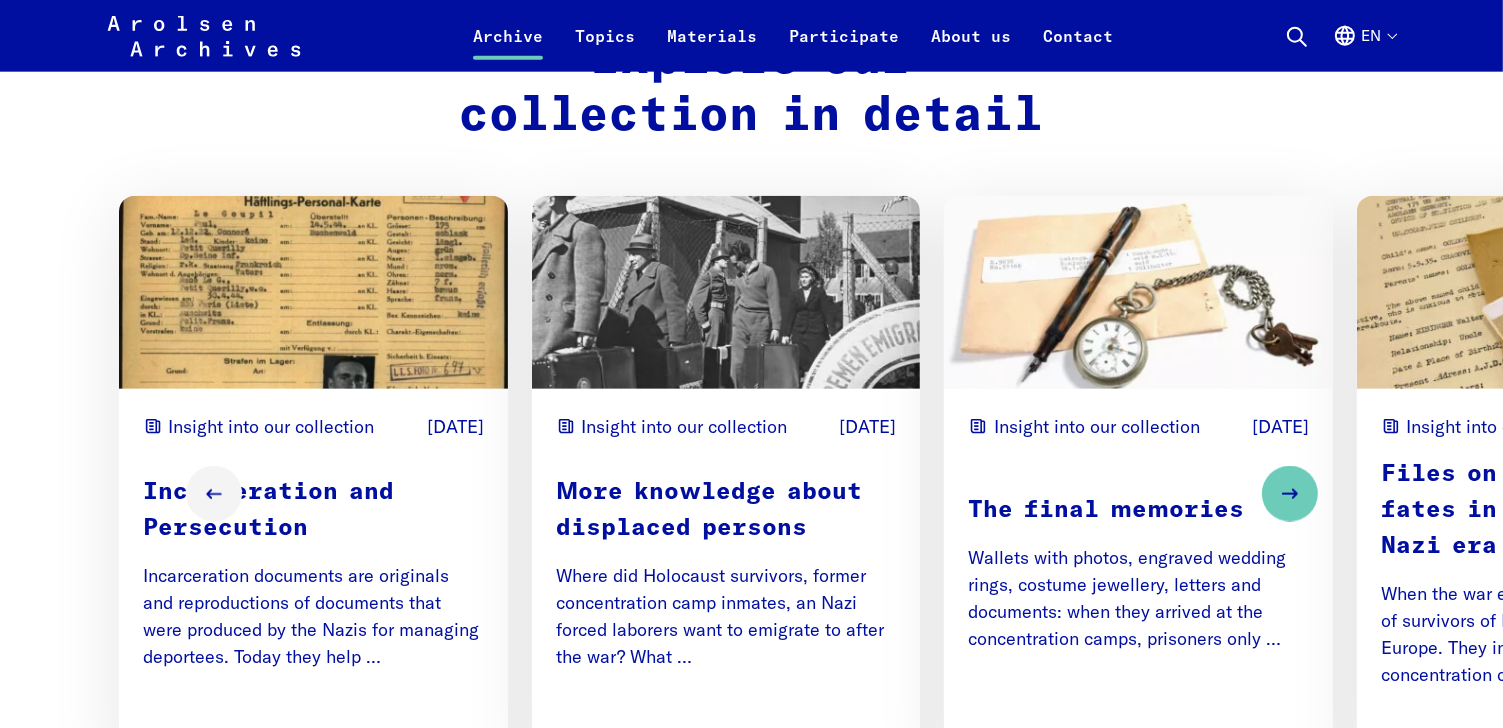 scroll, scrollTop: 2428, scrollLeft: 0, axis: vertical 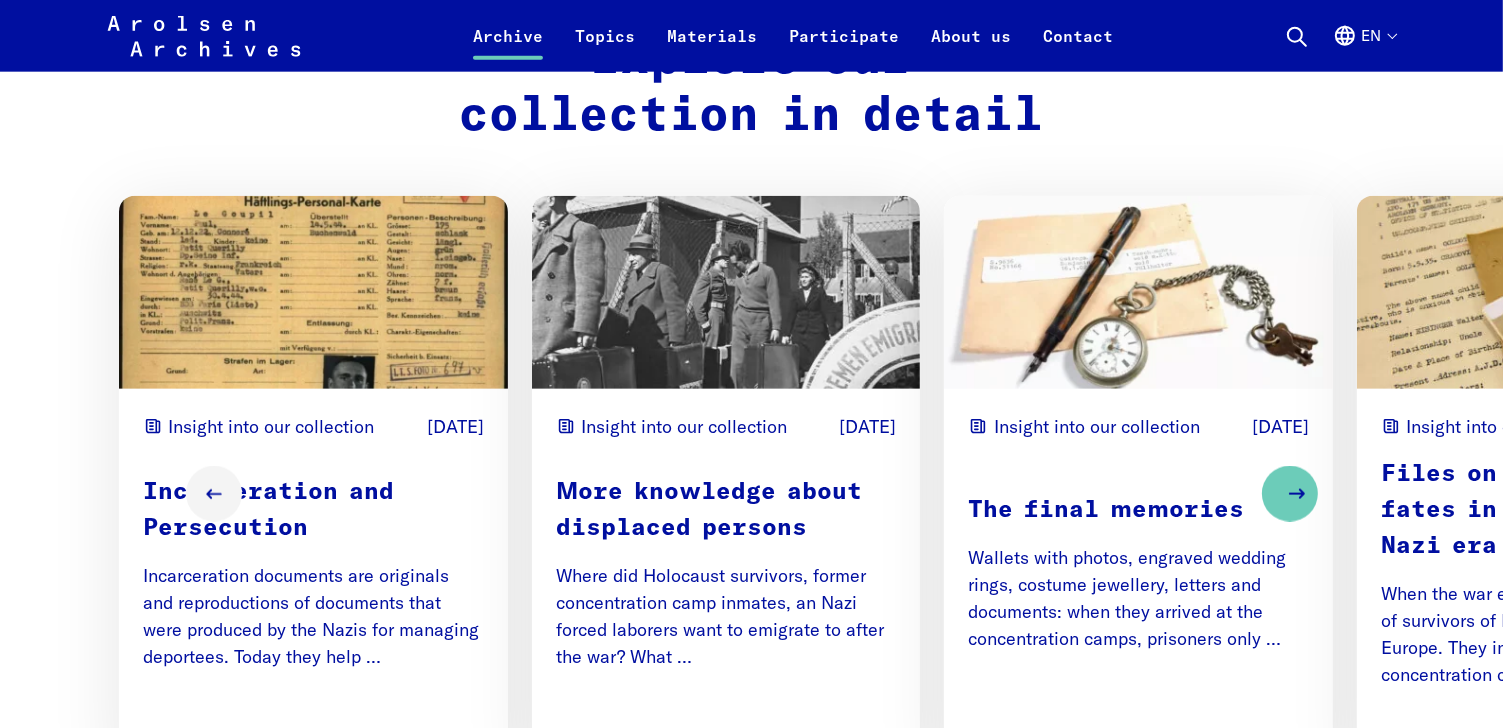 click 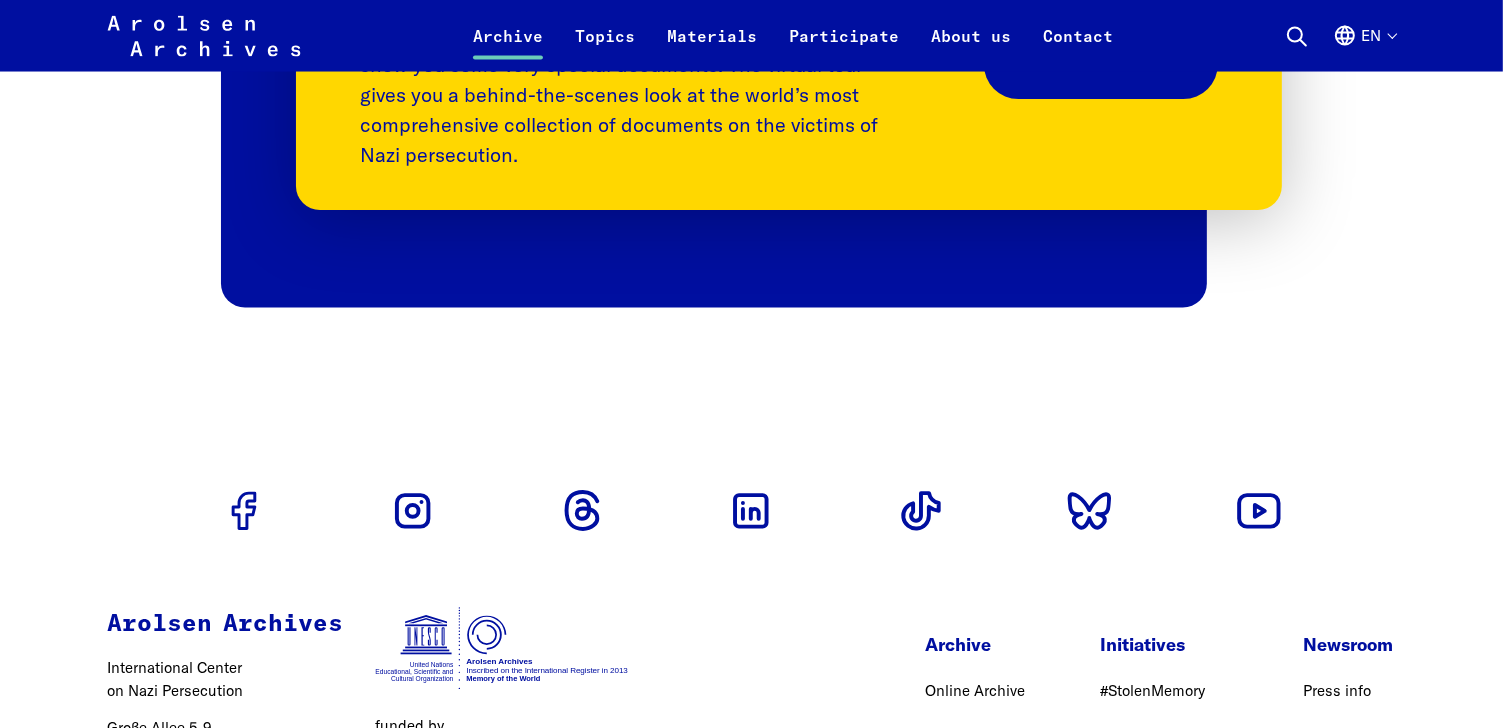 scroll, scrollTop: 3737, scrollLeft: 0, axis: vertical 